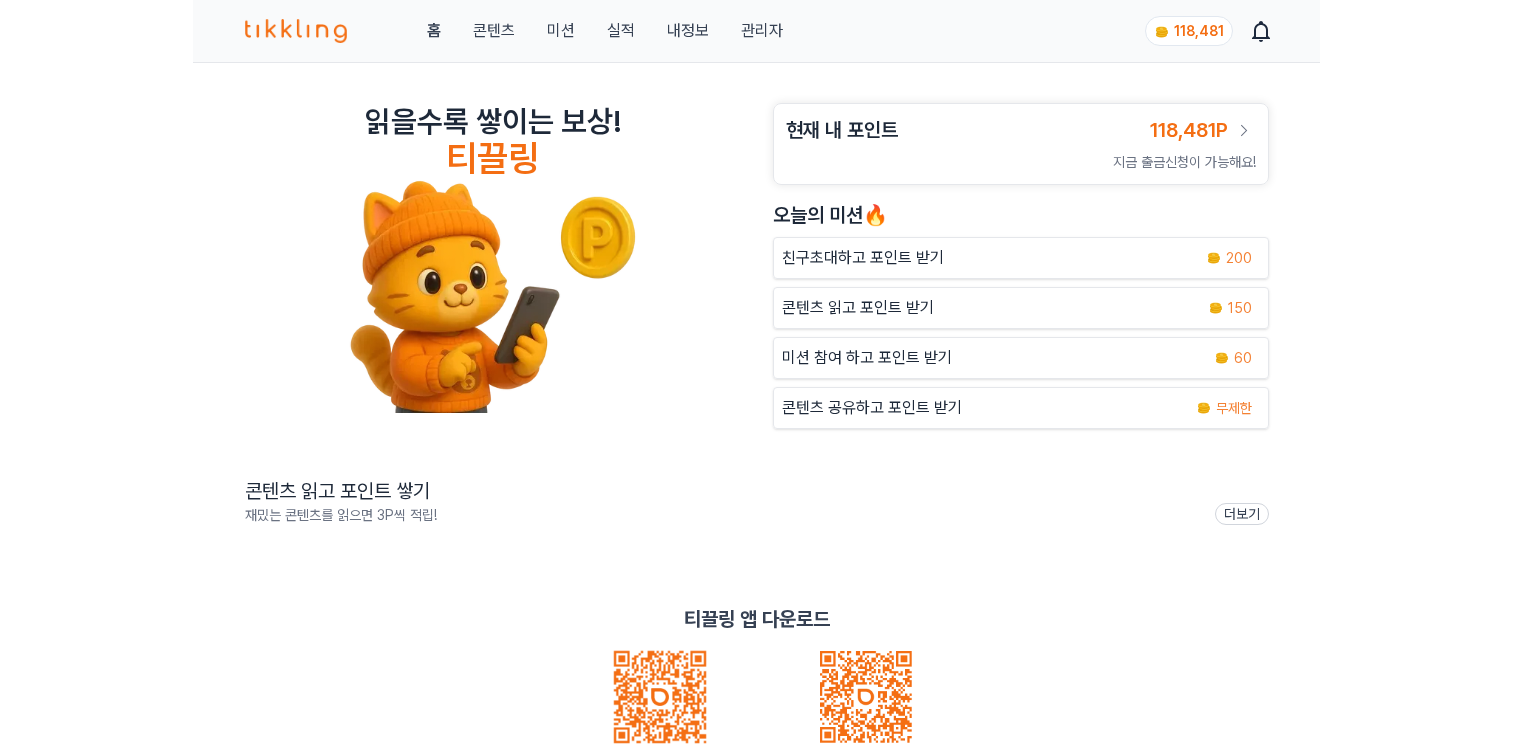 scroll, scrollTop: 0, scrollLeft: 0, axis: both 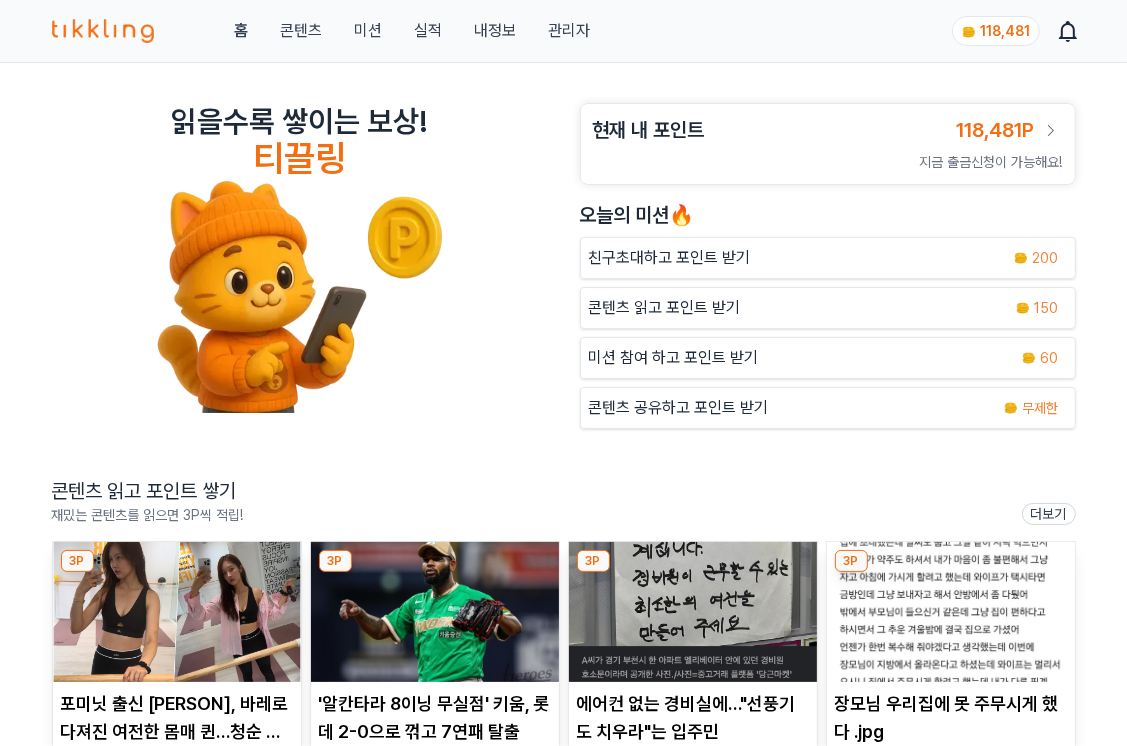 click on "관리자" at bounding box center [569, 31] 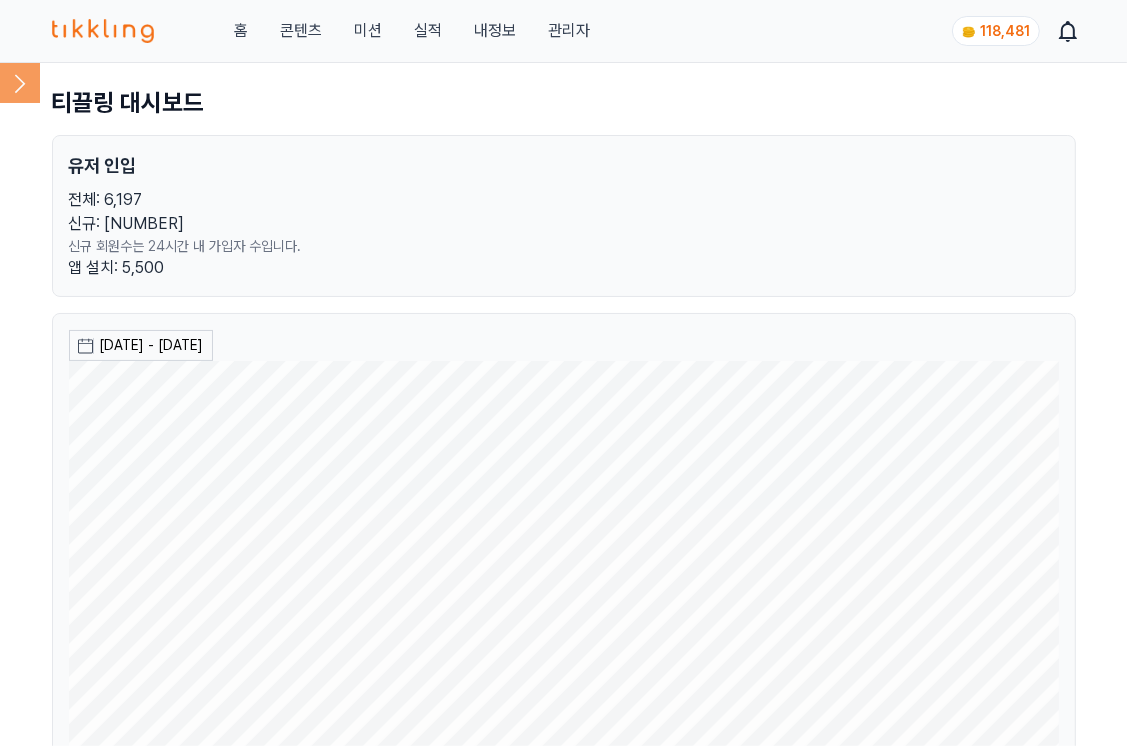 click 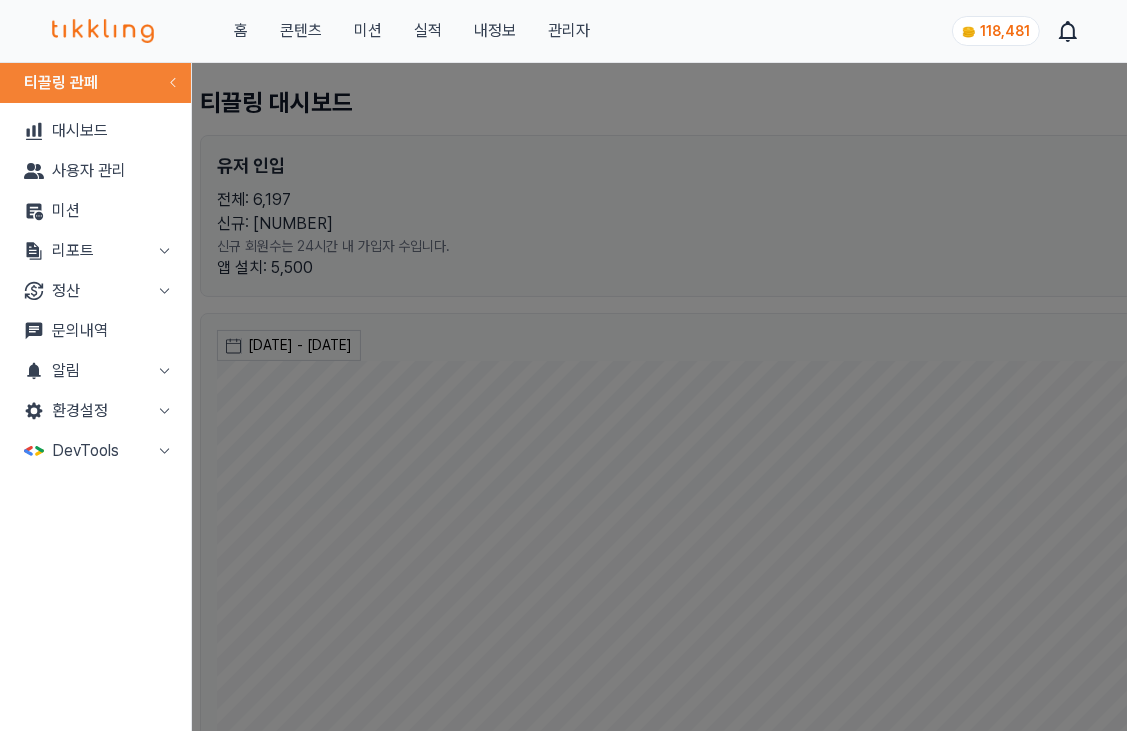 click 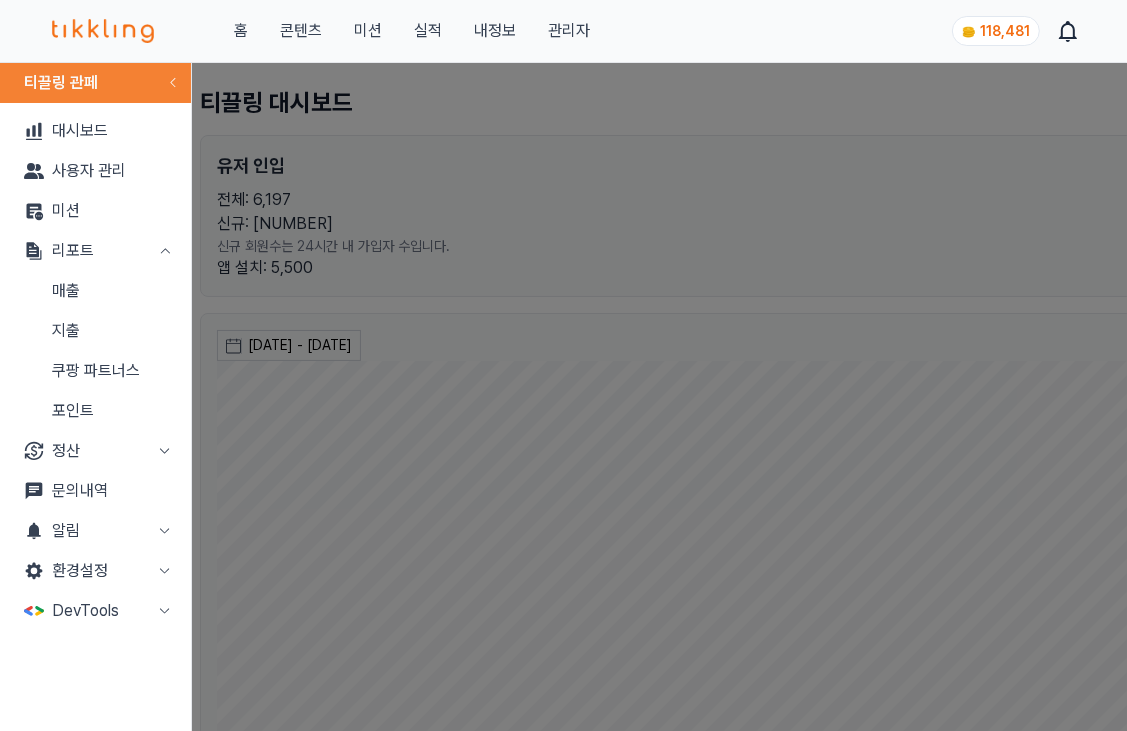 click on "매출" at bounding box center [95, 291] 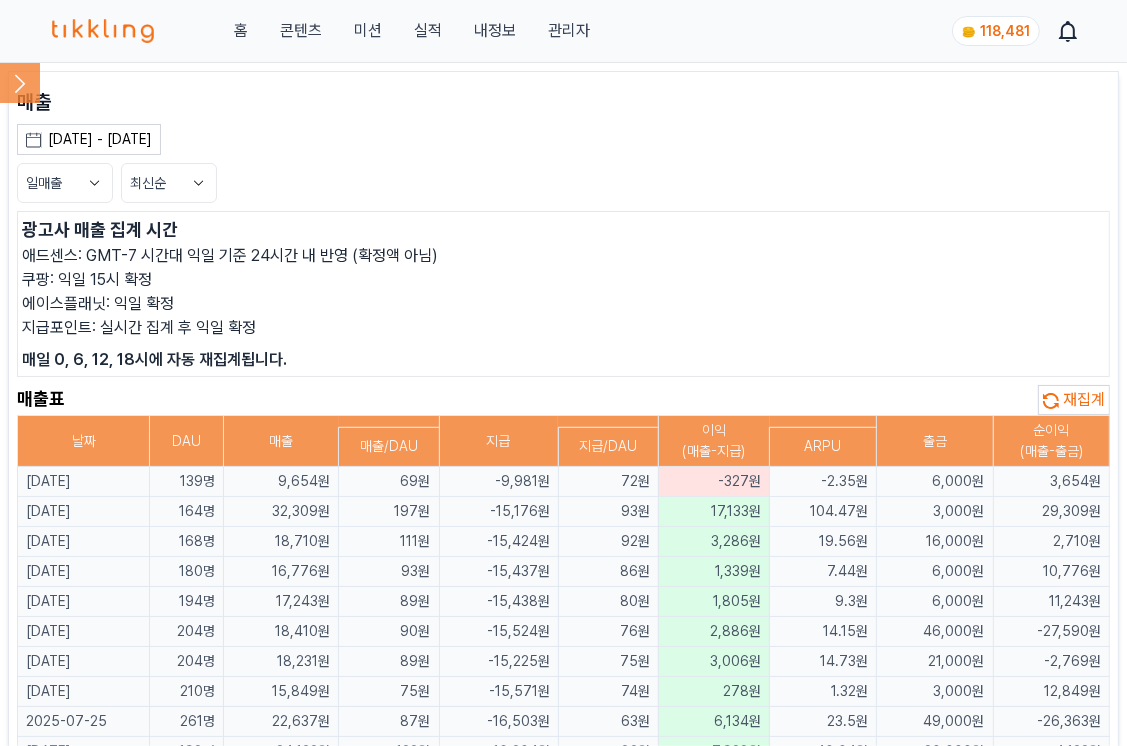 click on "재집계" at bounding box center [1074, 400] 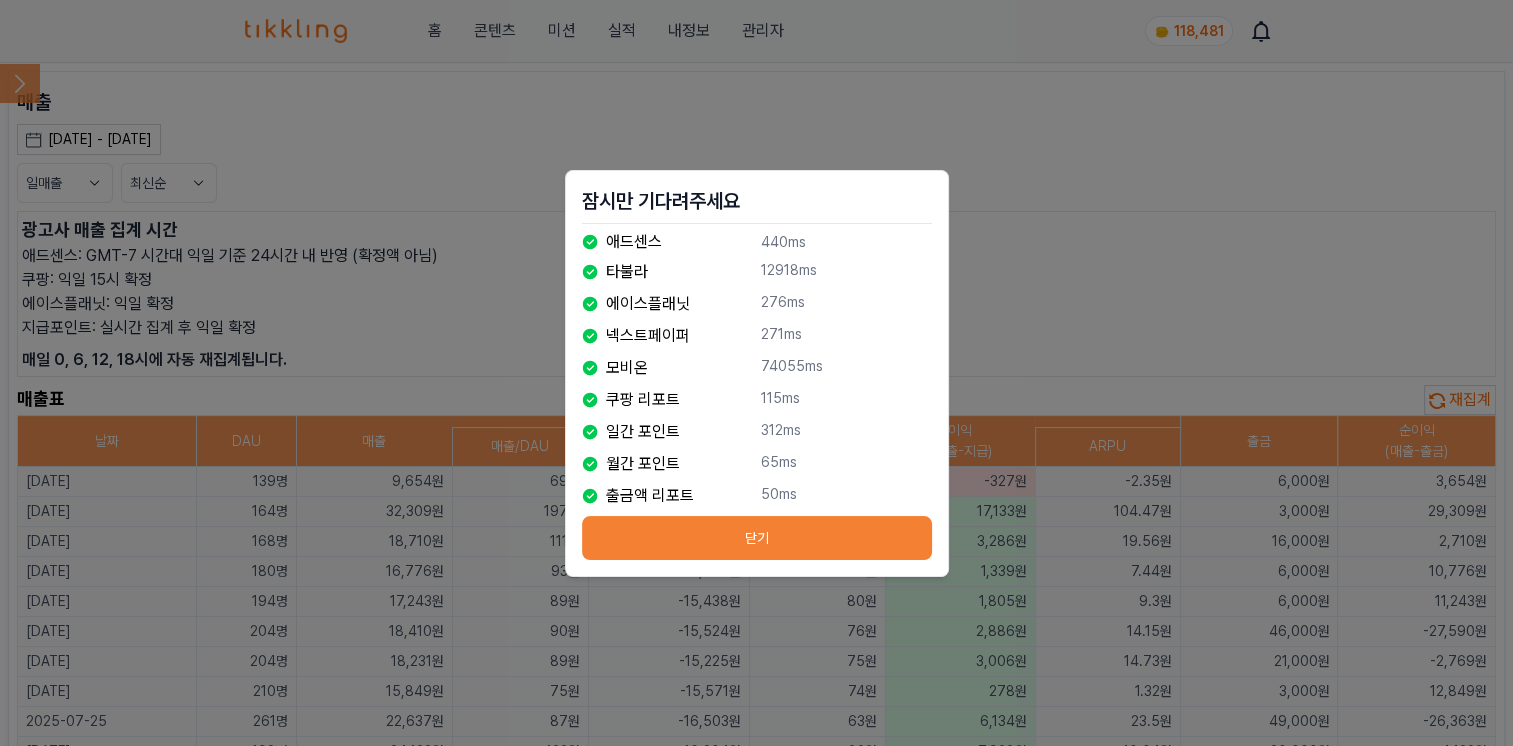 click on "닫기" at bounding box center (757, 538) 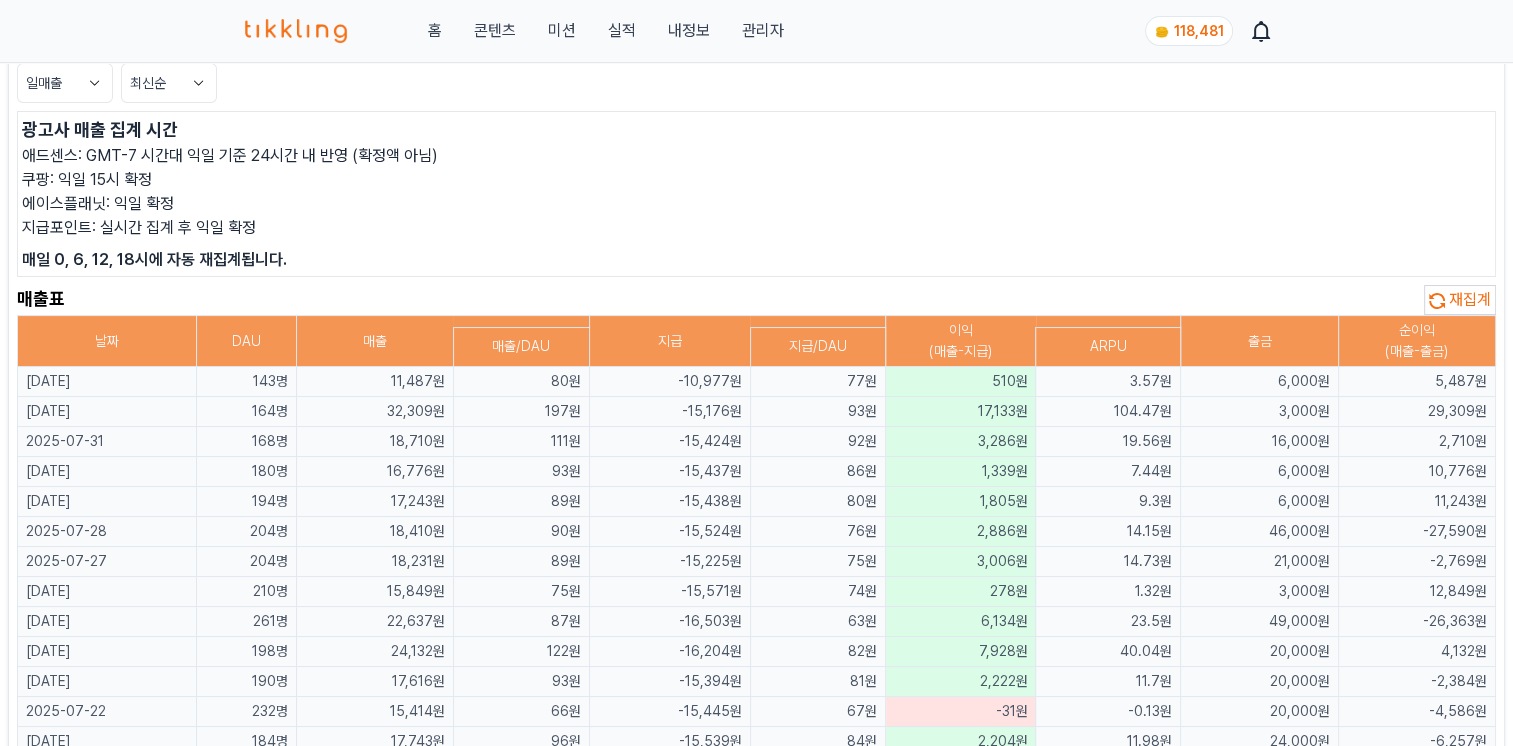 scroll, scrollTop: 0, scrollLeft: 0, axis: both 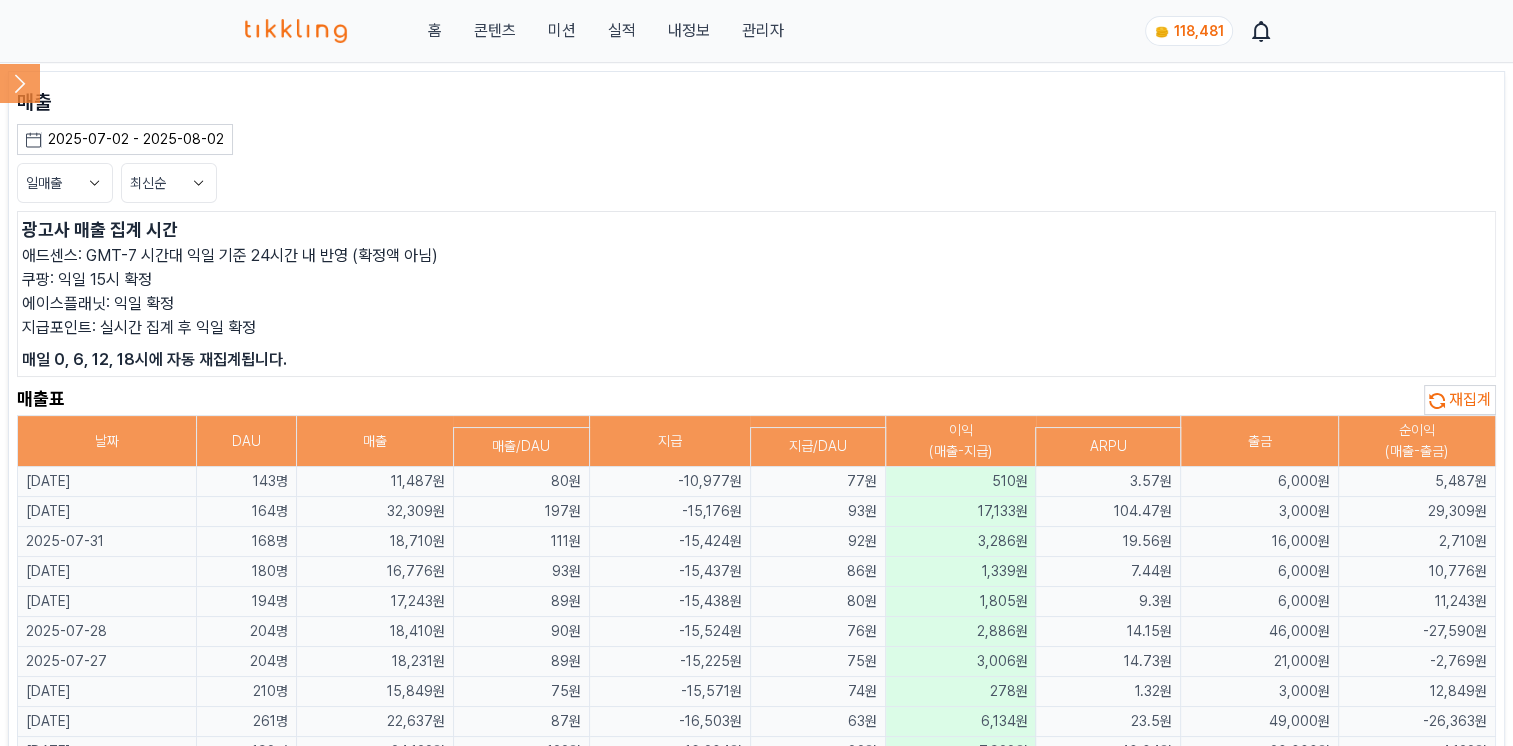 click 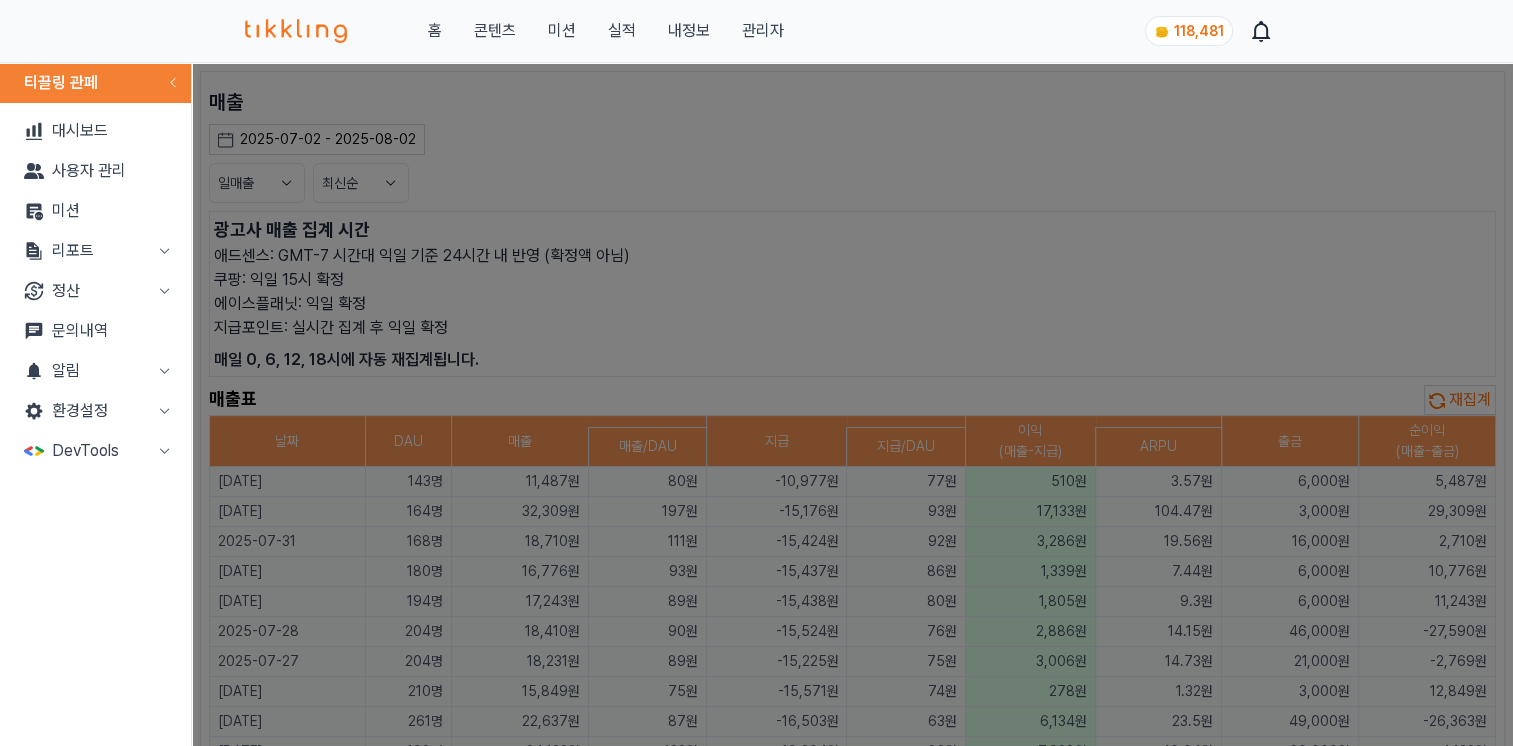 click on "리포트" at bounding box center [95, 251] 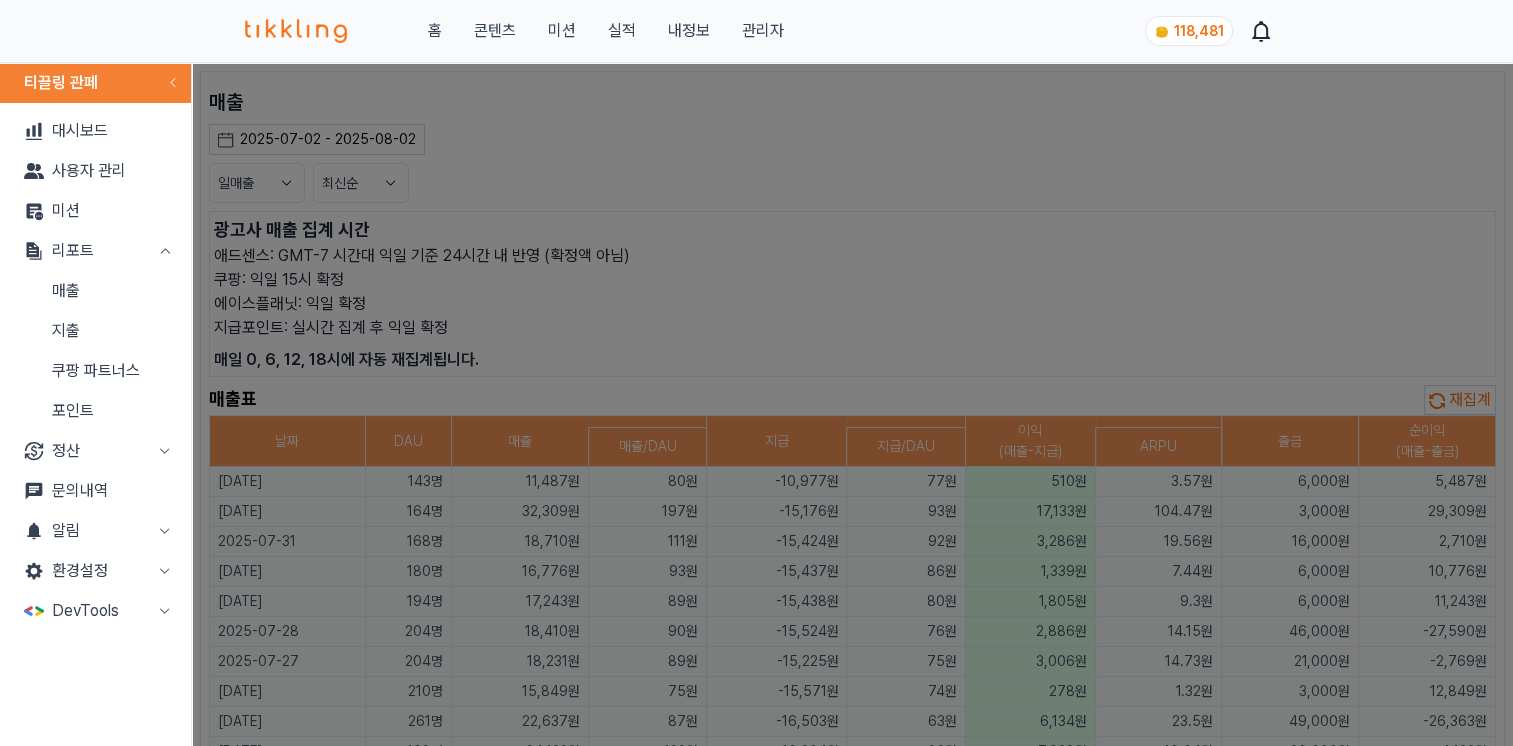 click on "매출" at bounding box center (95, 291) 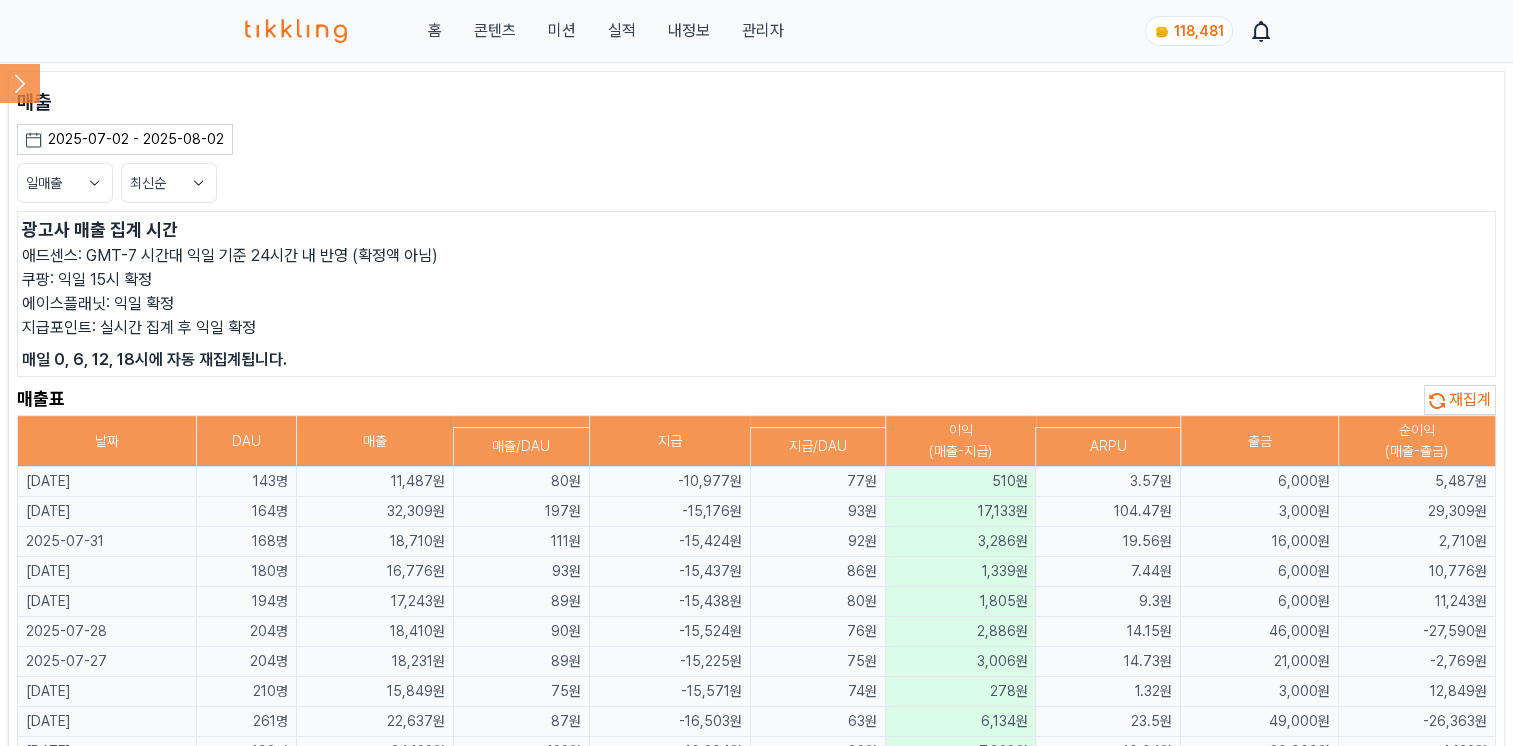 click 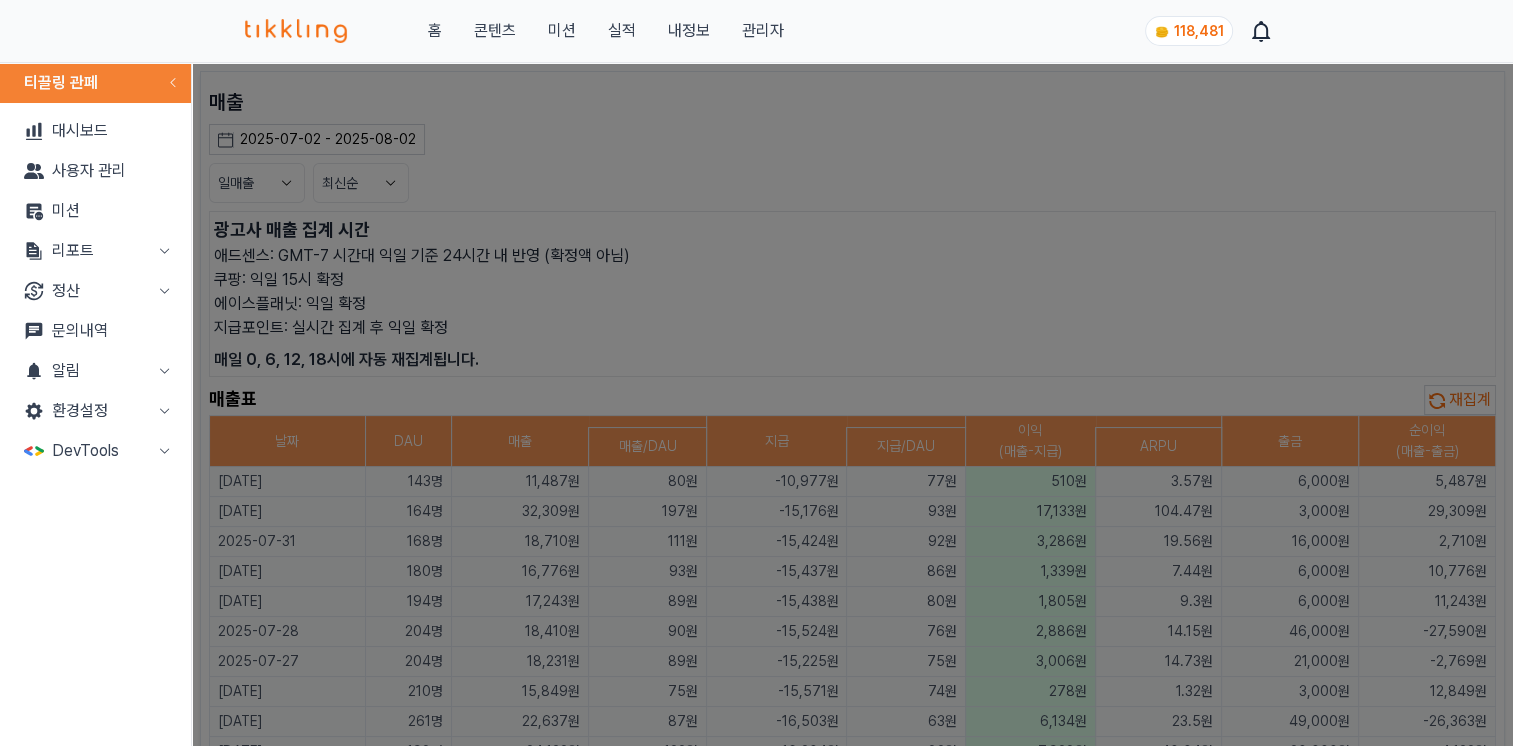 click on "리포트" at bounding box center [95, 251] 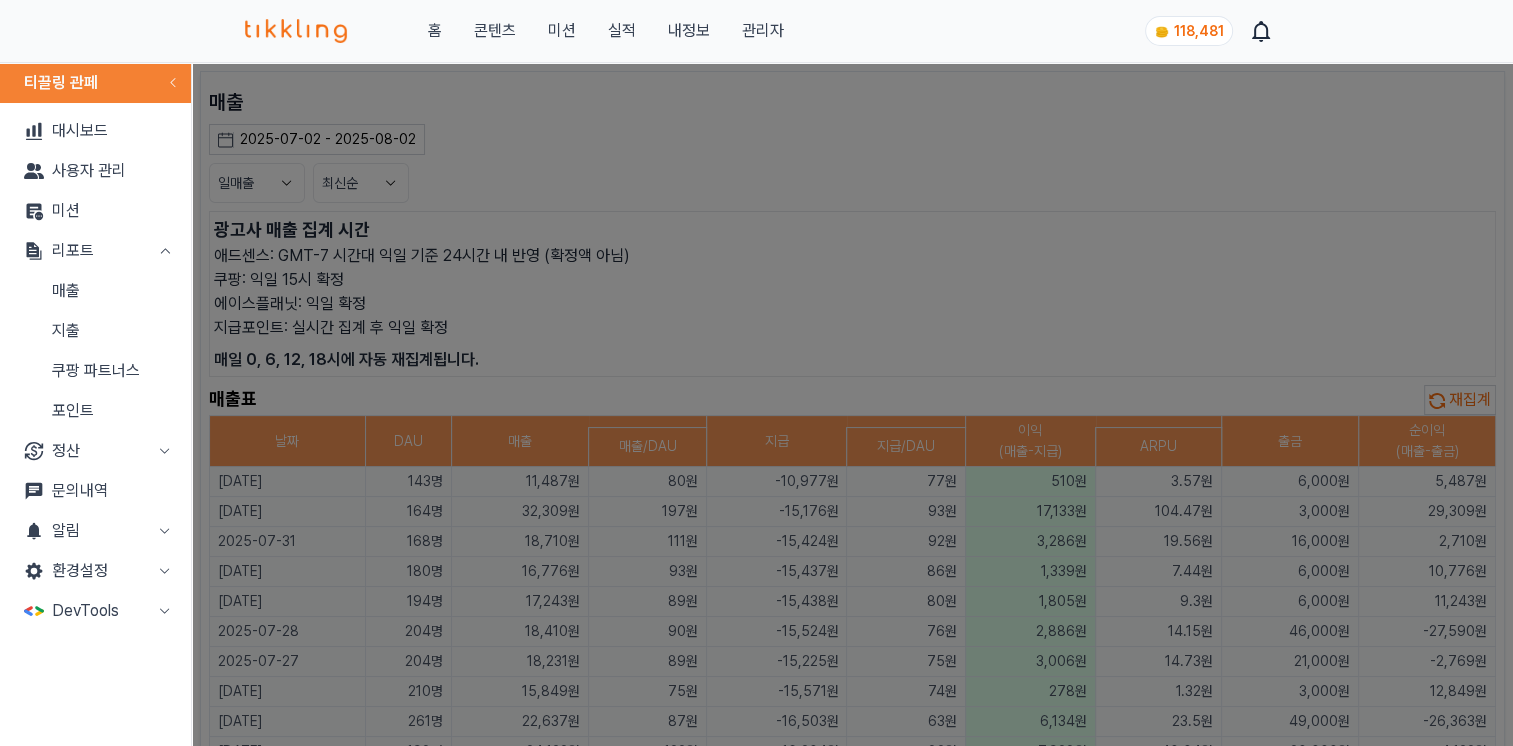 click on "지출" at bounding box center (95, 331) 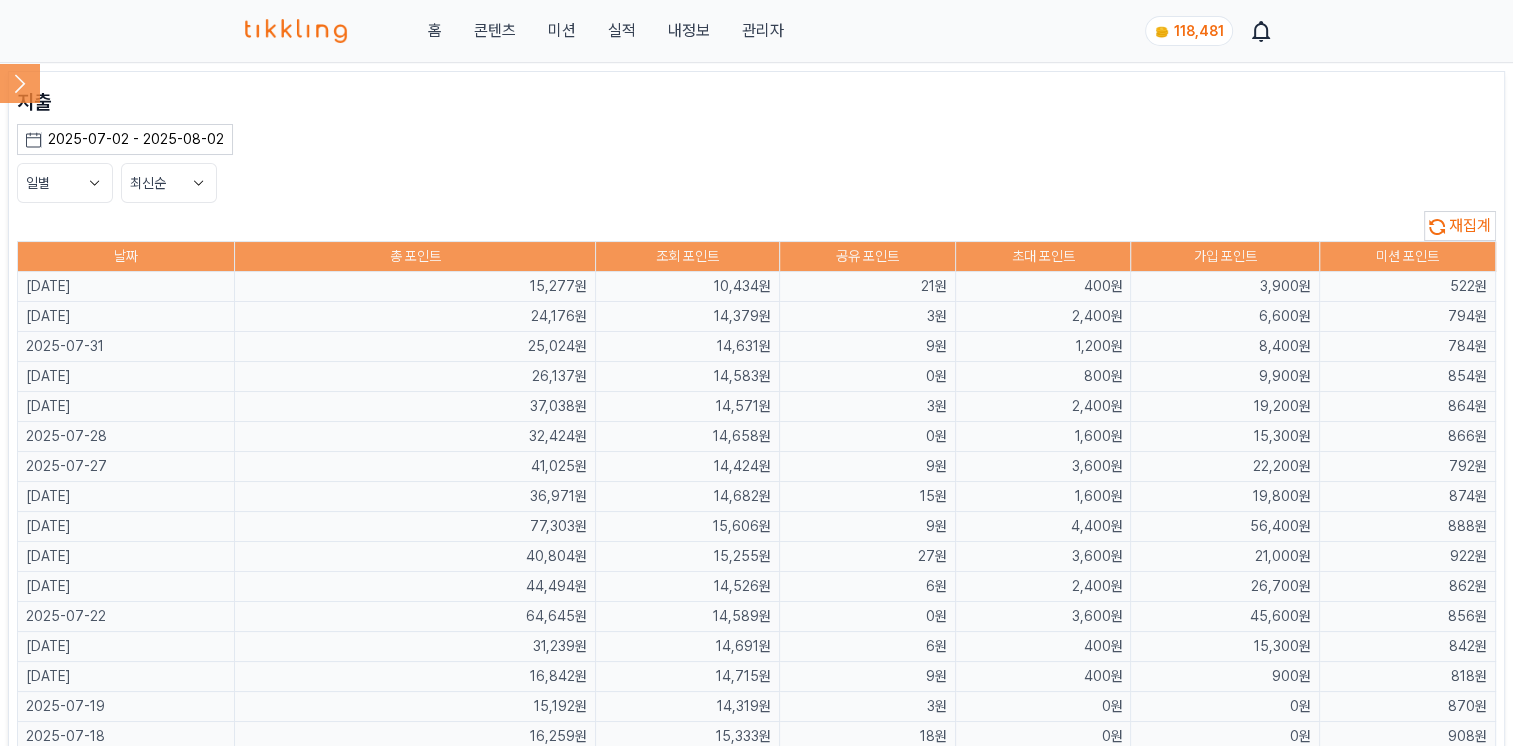 click on "2025-07-02 - 2025-08-02   오늘 지난 7일 지난 30일 지난 60일 지난 90일 지난 1년     8월 2025           일 월 화 수 목 금 토             1 2 3 4 5 6 7 8 9 10 11 12 13 14 15 16 17 18 19 20 21 22 23 24 25 26 27 28 29 30 31" at bounding box center [756, 139] 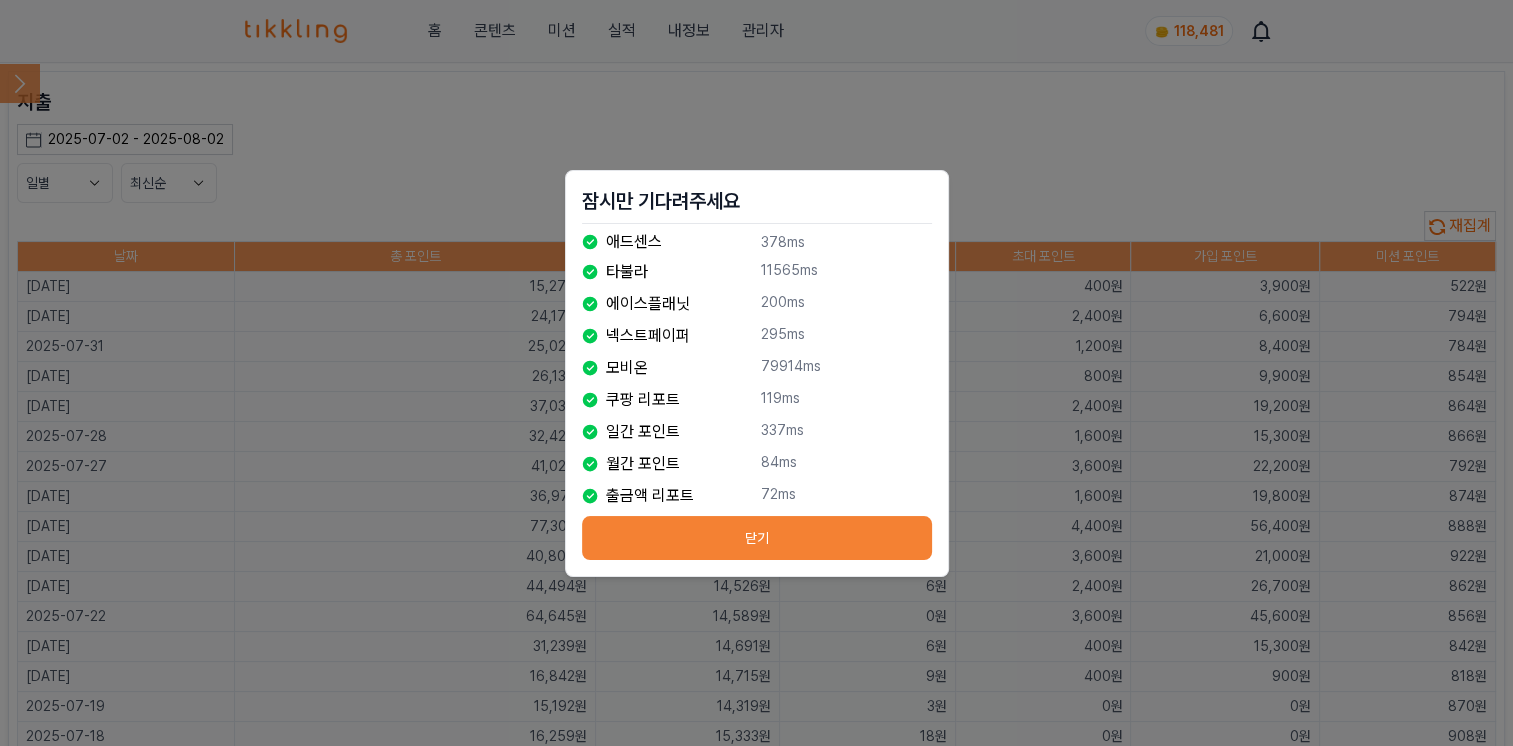 click on "닫기" at bounding box center [757, 538] 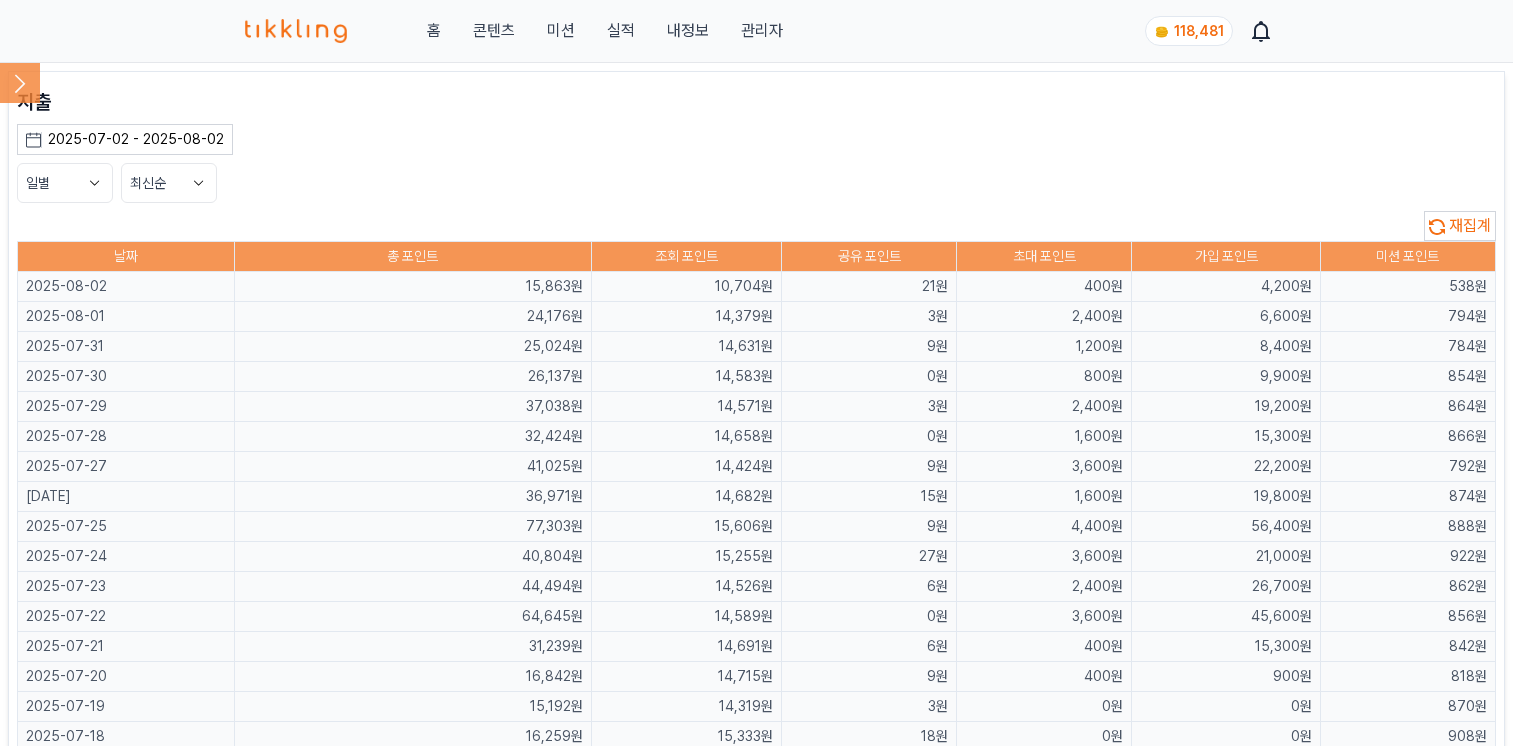 scroll, scrollTop: 0, scrollLeft: 0, axis: both 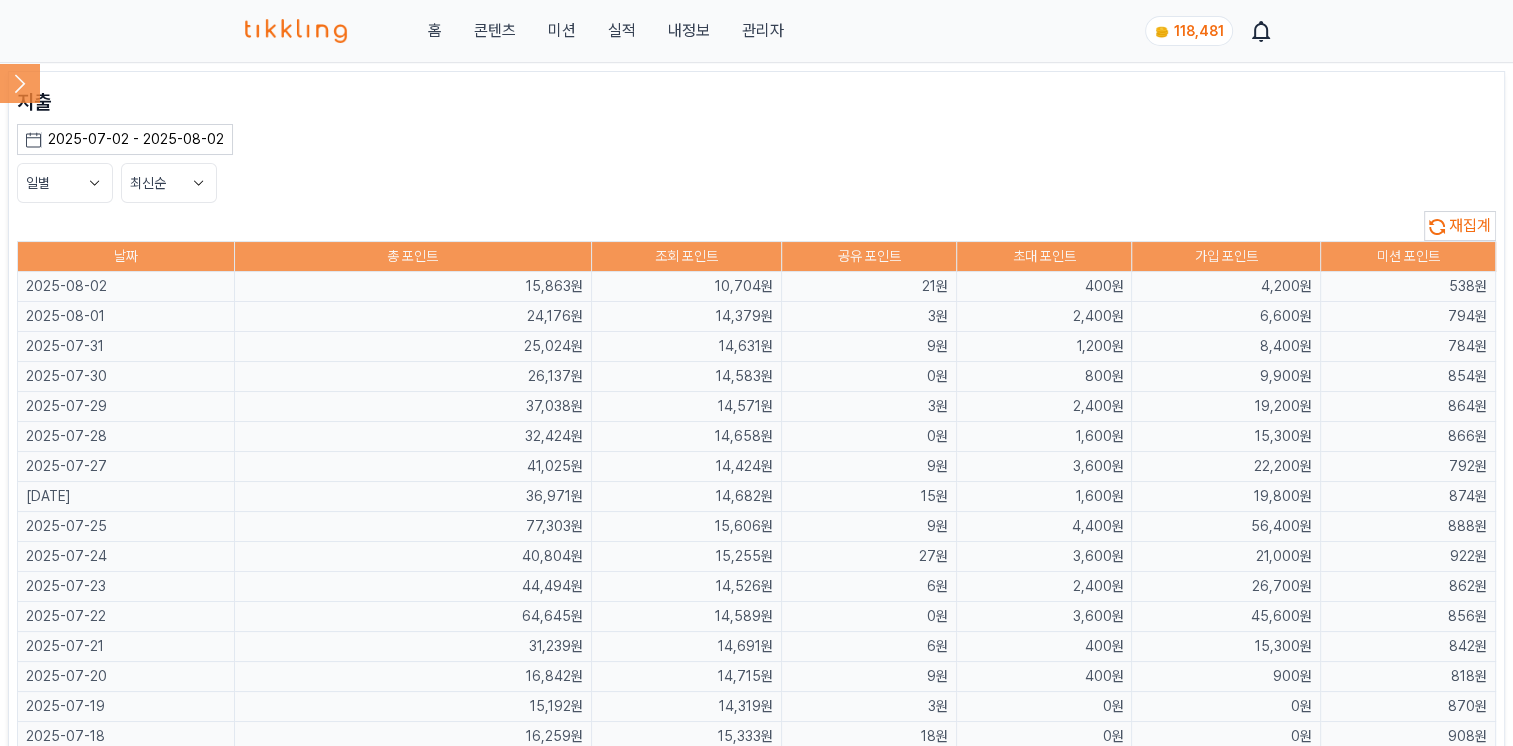 click 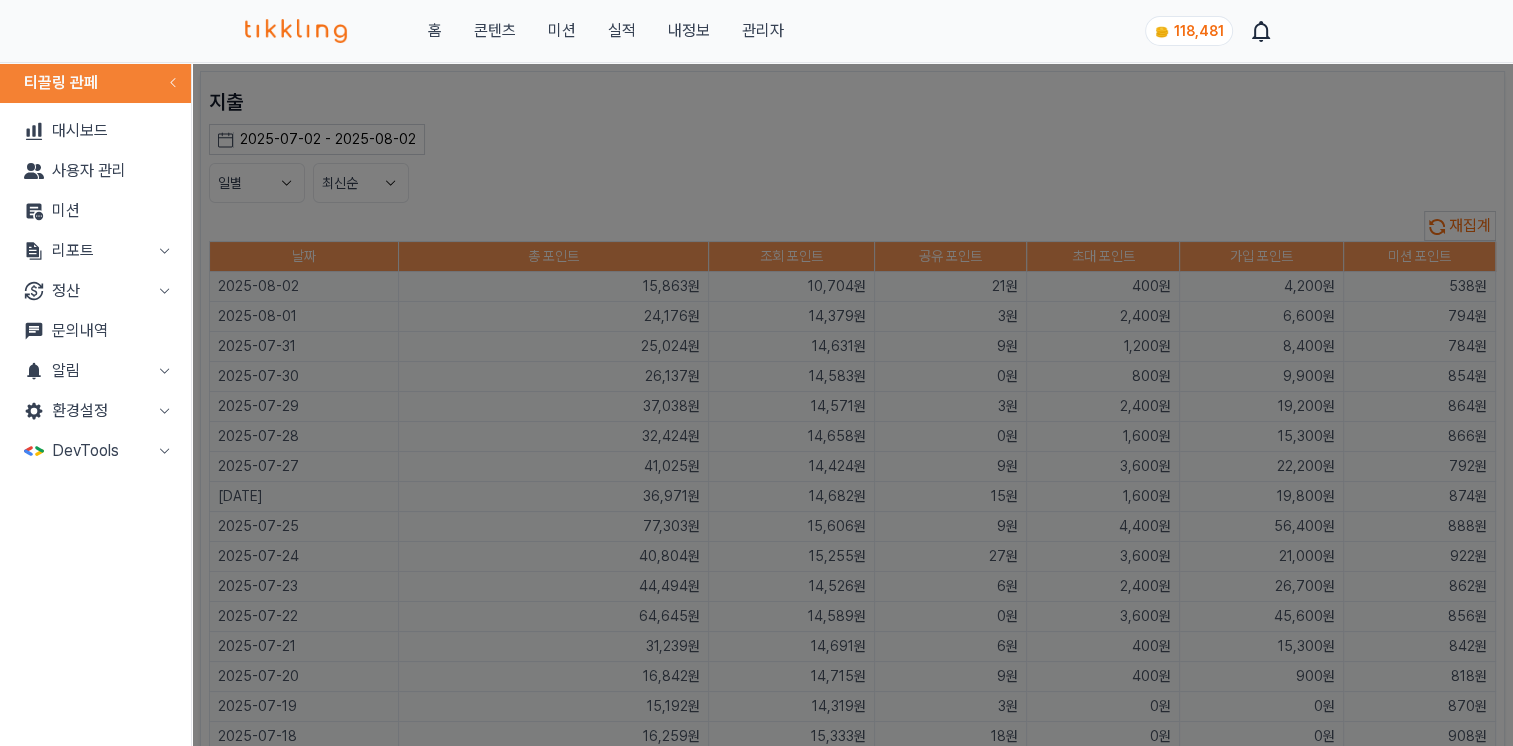 click on "리포트" at bounding box center (95, 251) 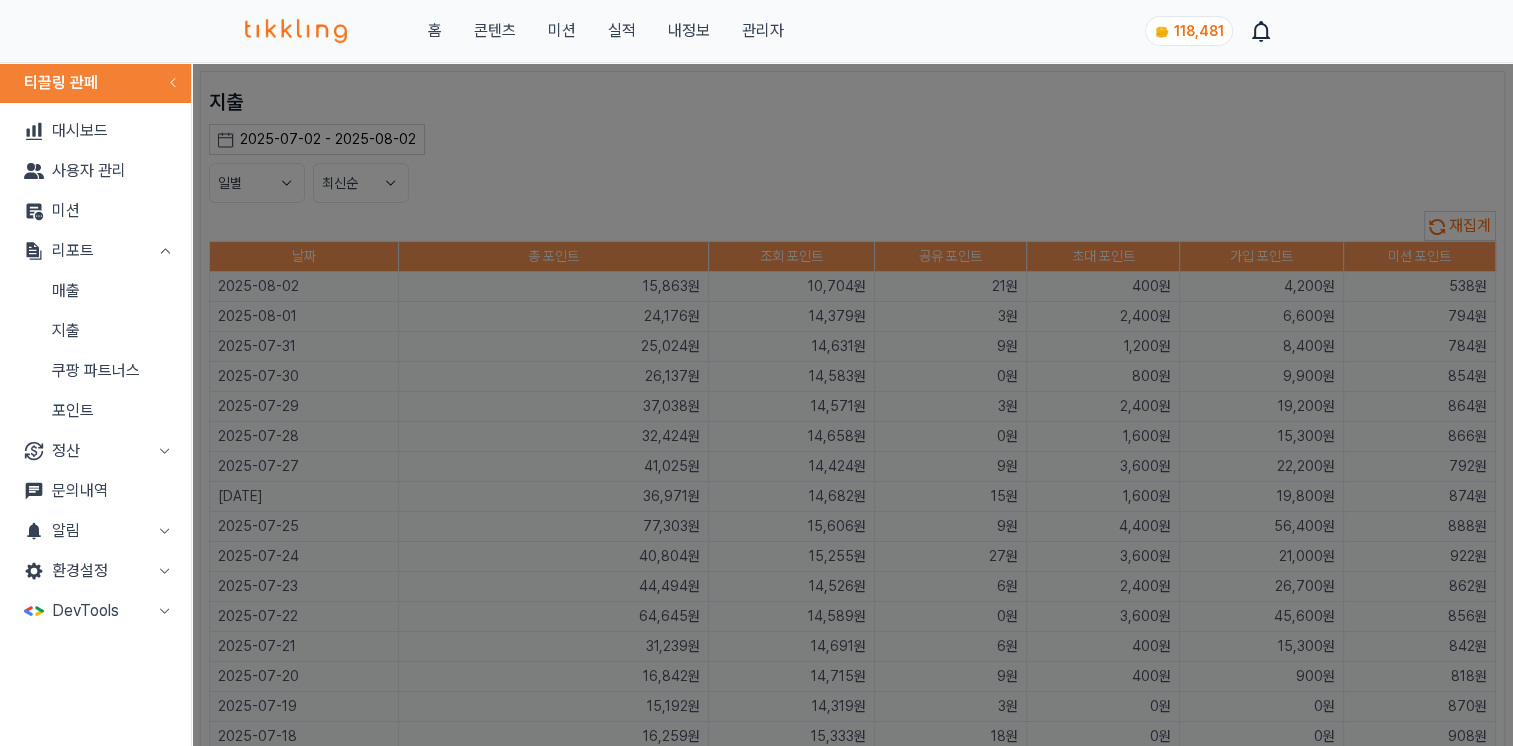 click on "매출" at bounding box center (95, 291) 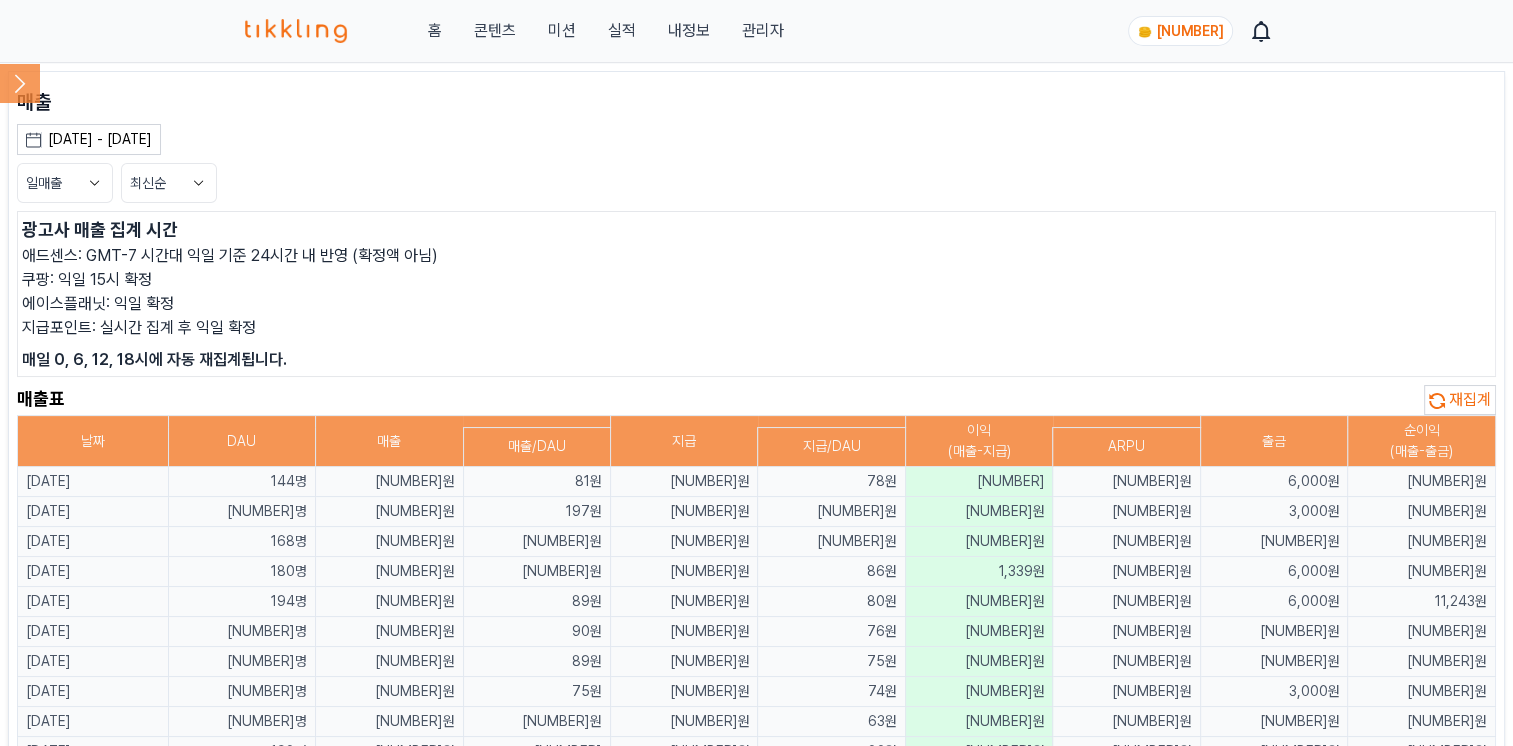 scroll, scrollTop: 100, scrollLeft: 0, axis: vertical 